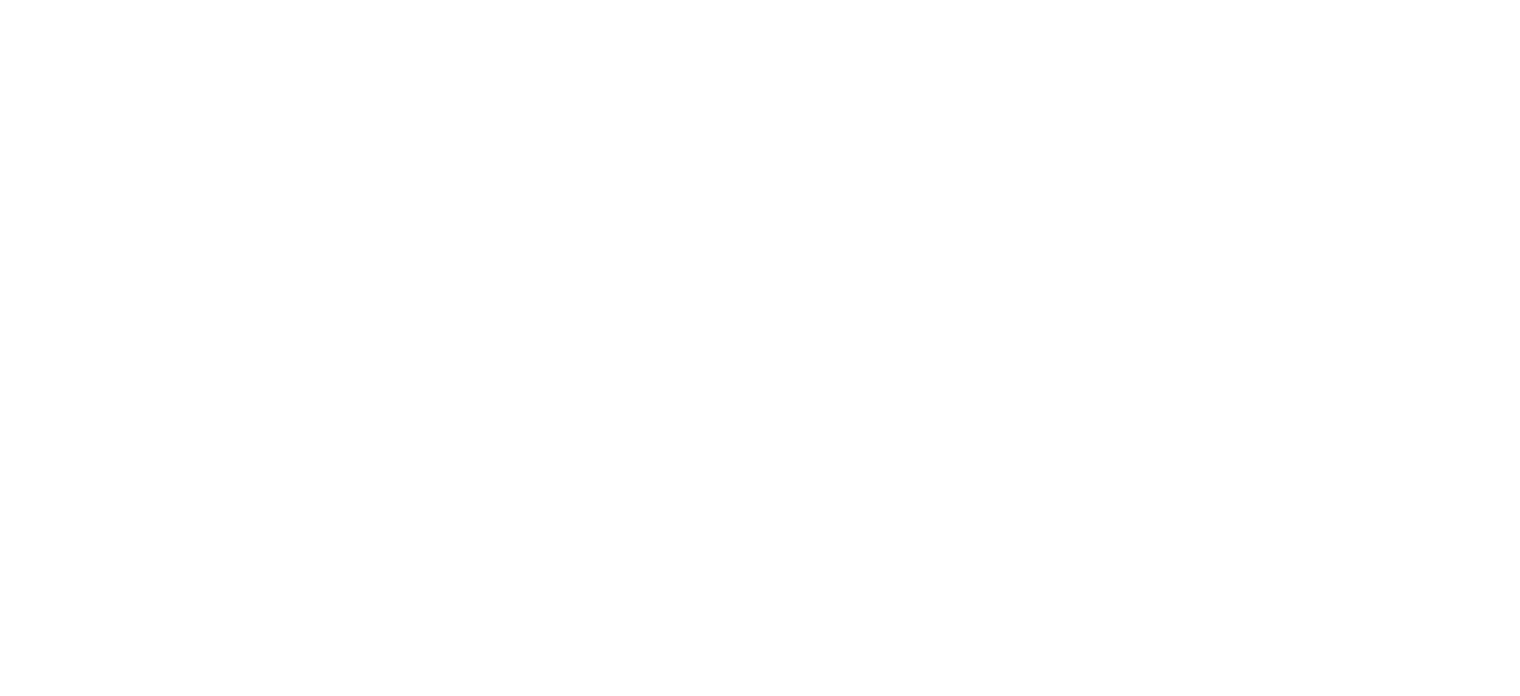 scroll, scrollTop: 0, scrollLeft: 0, axis: both 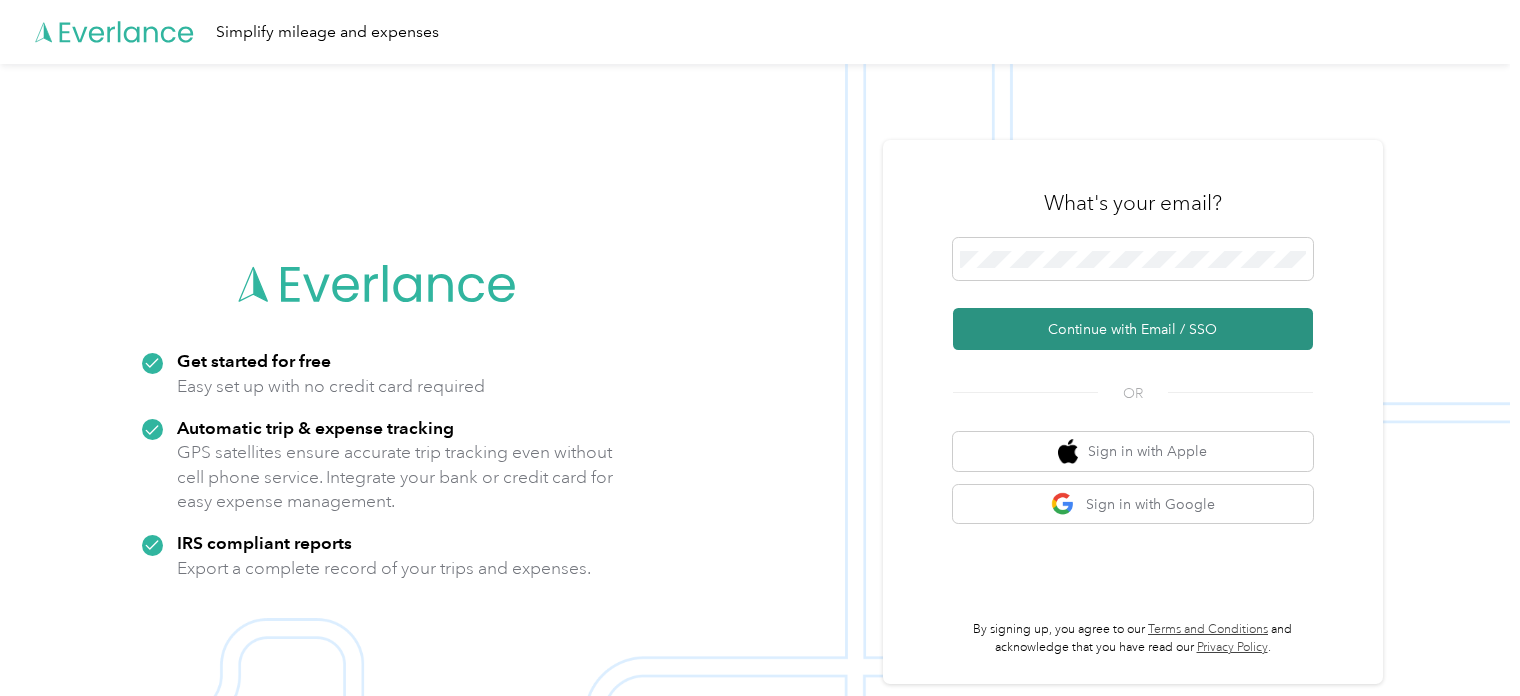 click on "Continue with Email / SSO" at bounding box center [1133, 329] 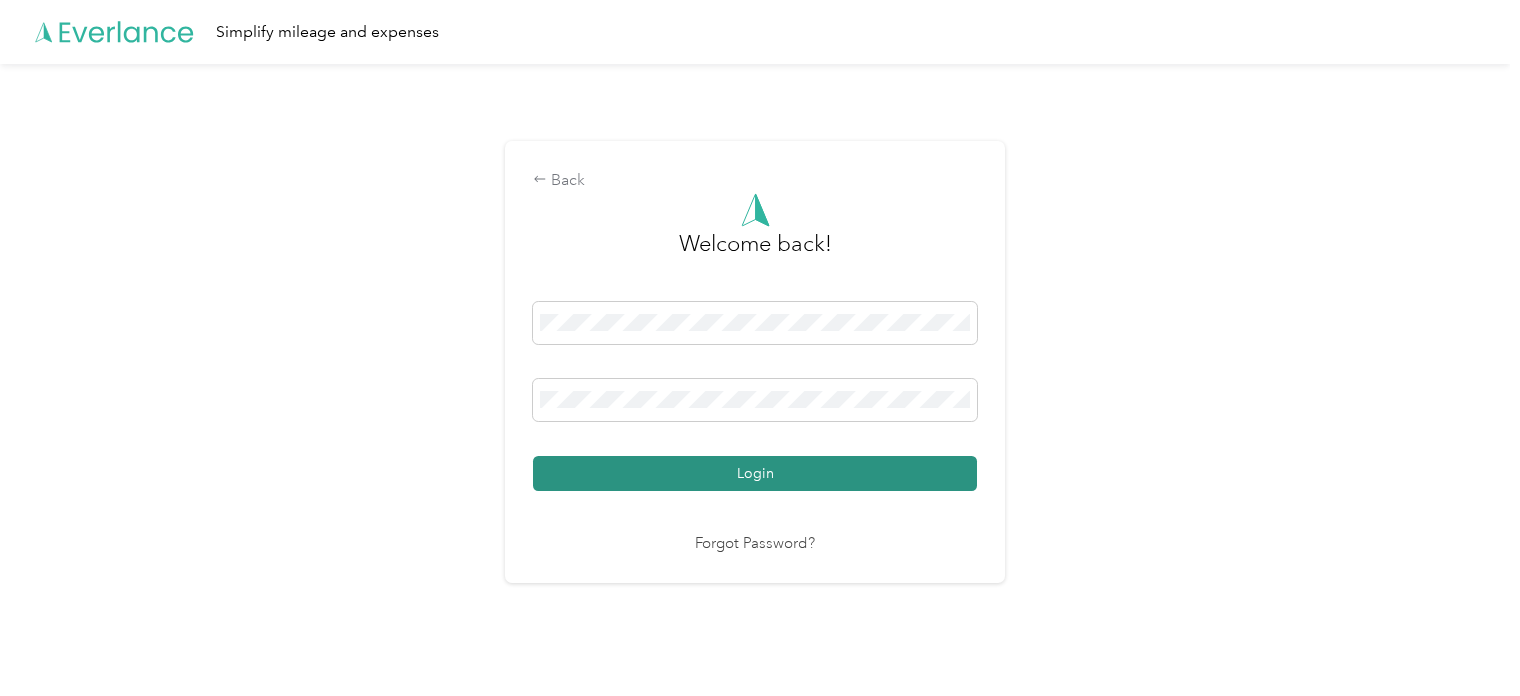 click on "Login" at bounding box center [755, 473] 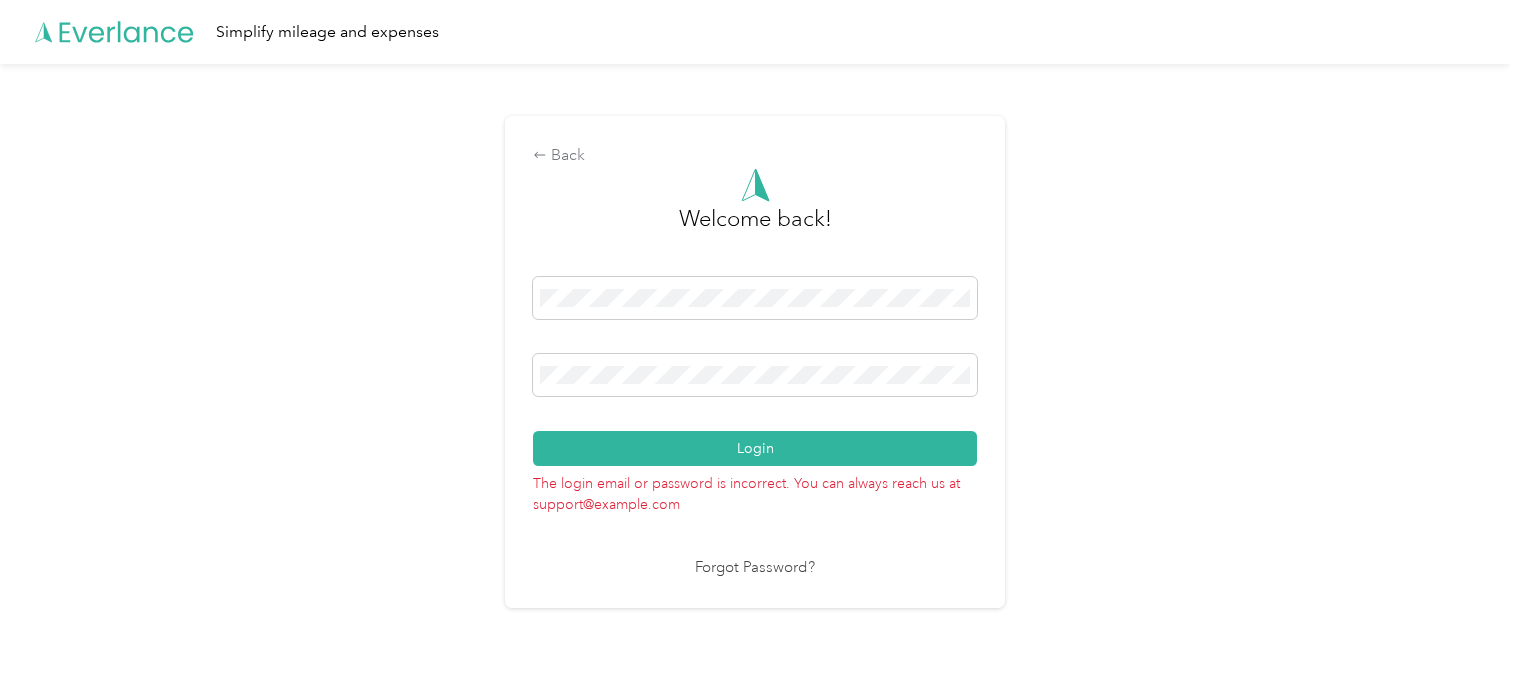 click on "Forgot Password?" at bounding box center (755, 568) 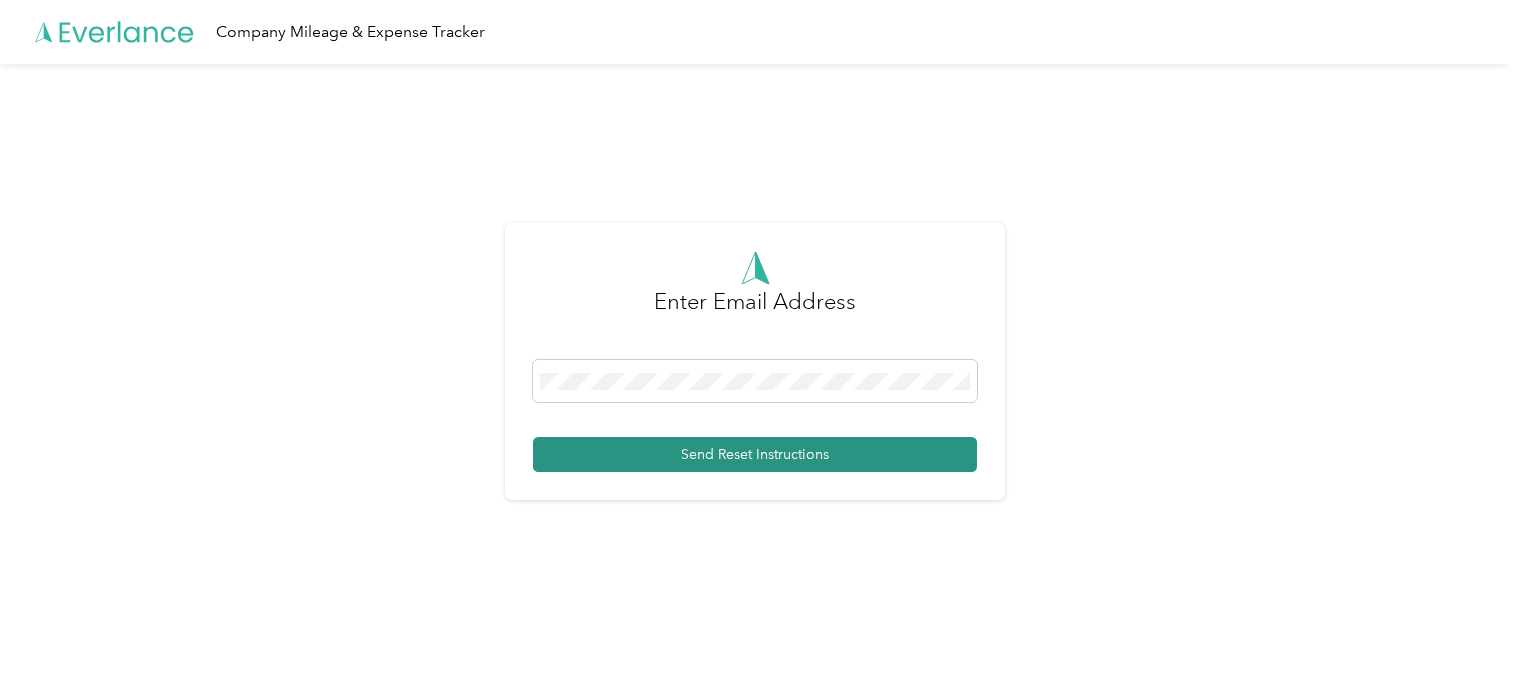 click on "Send Reset Instructions" at bounding box center (755, 454) 